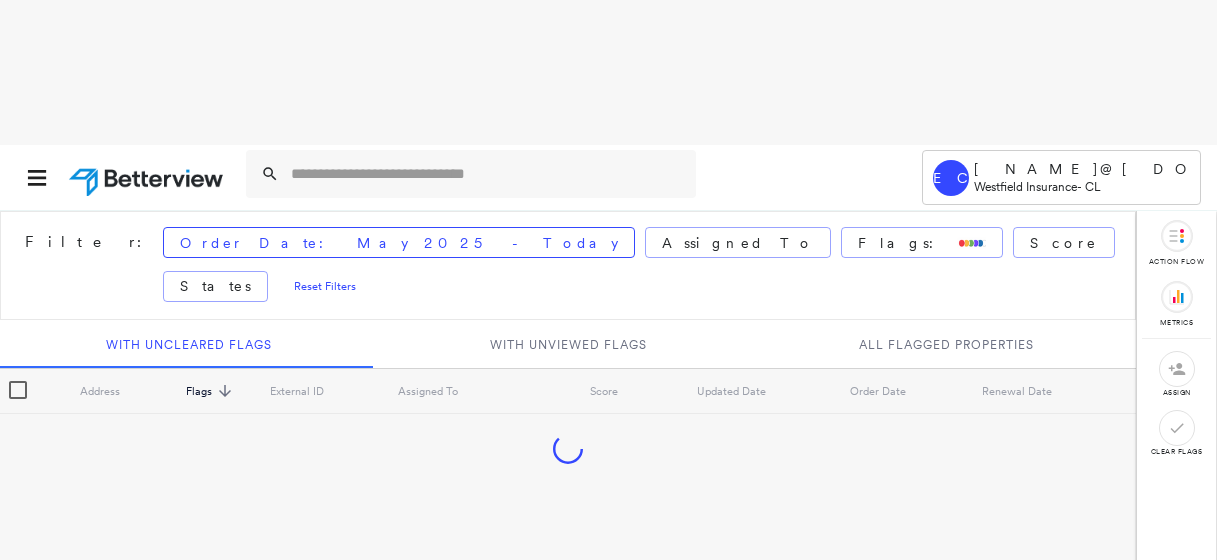 scroll, scrollTop: 0, scrollLeft: 0, axis: both 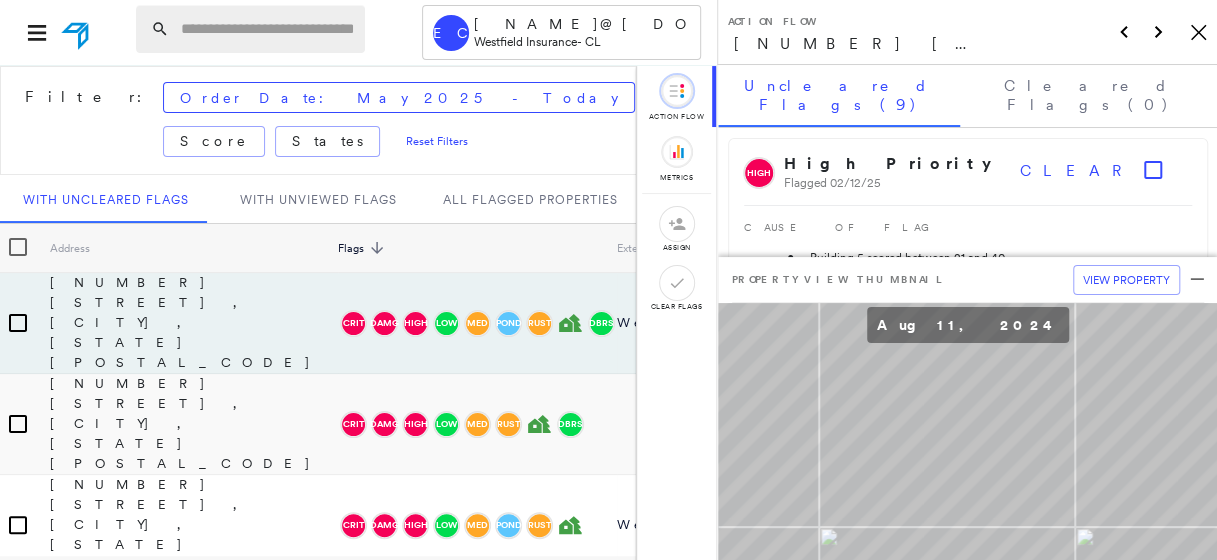 click at bounding box center (267, 29) 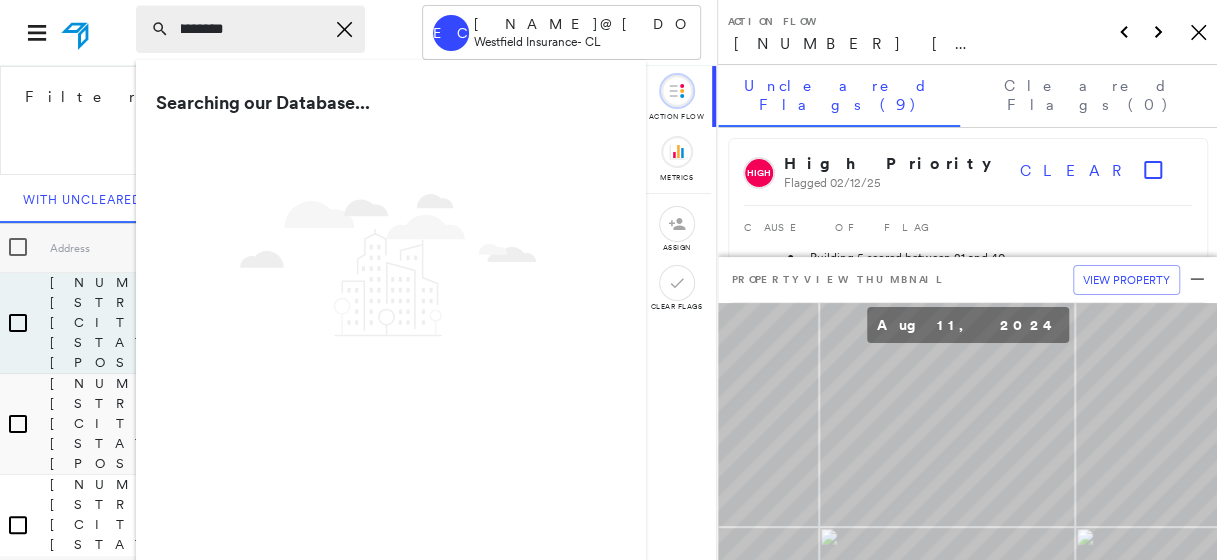 scroll, scrollTop: 0, scrollLeft: 216, axis: horizontal 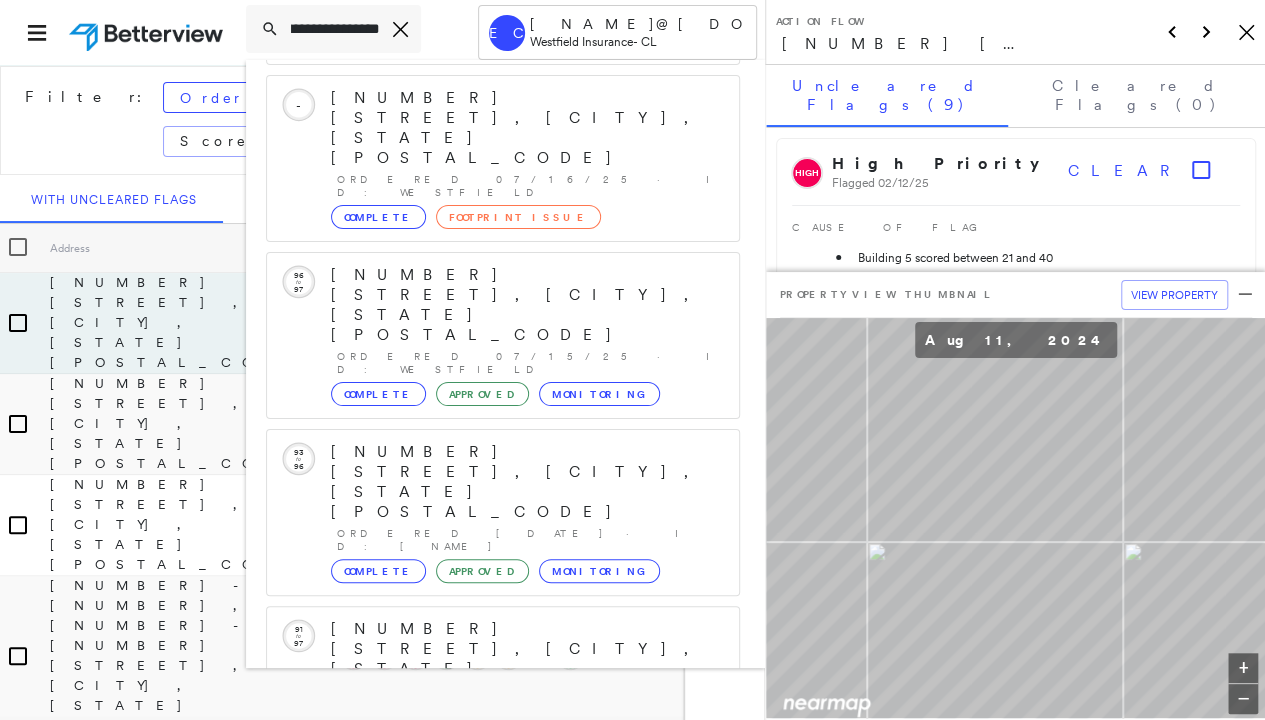 type on "**********" 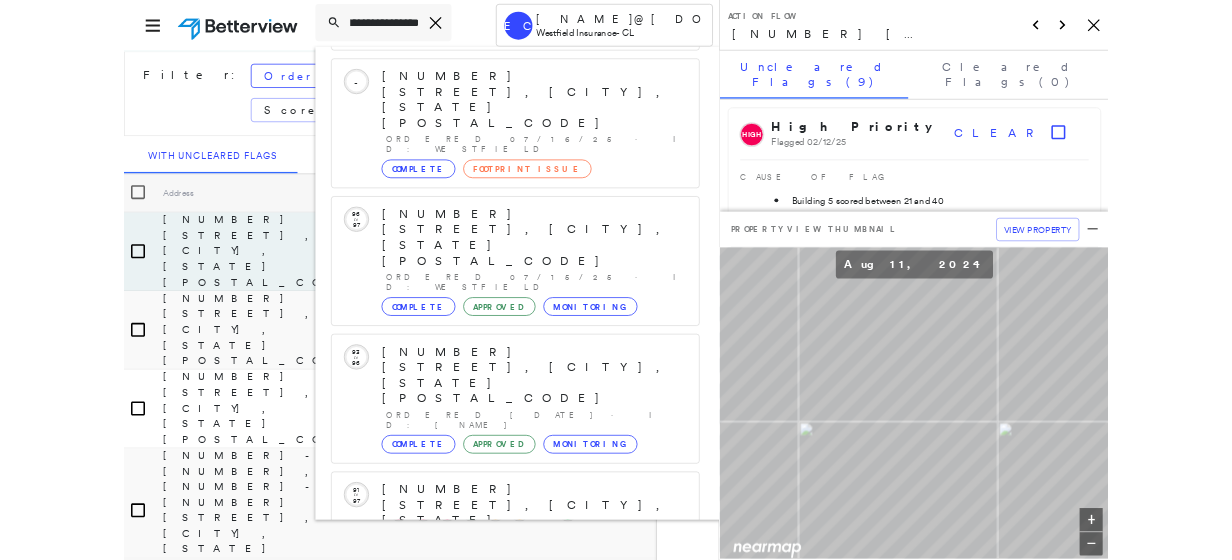 scroll, scrollTop: 0, scrollLeft: 0, axis: both 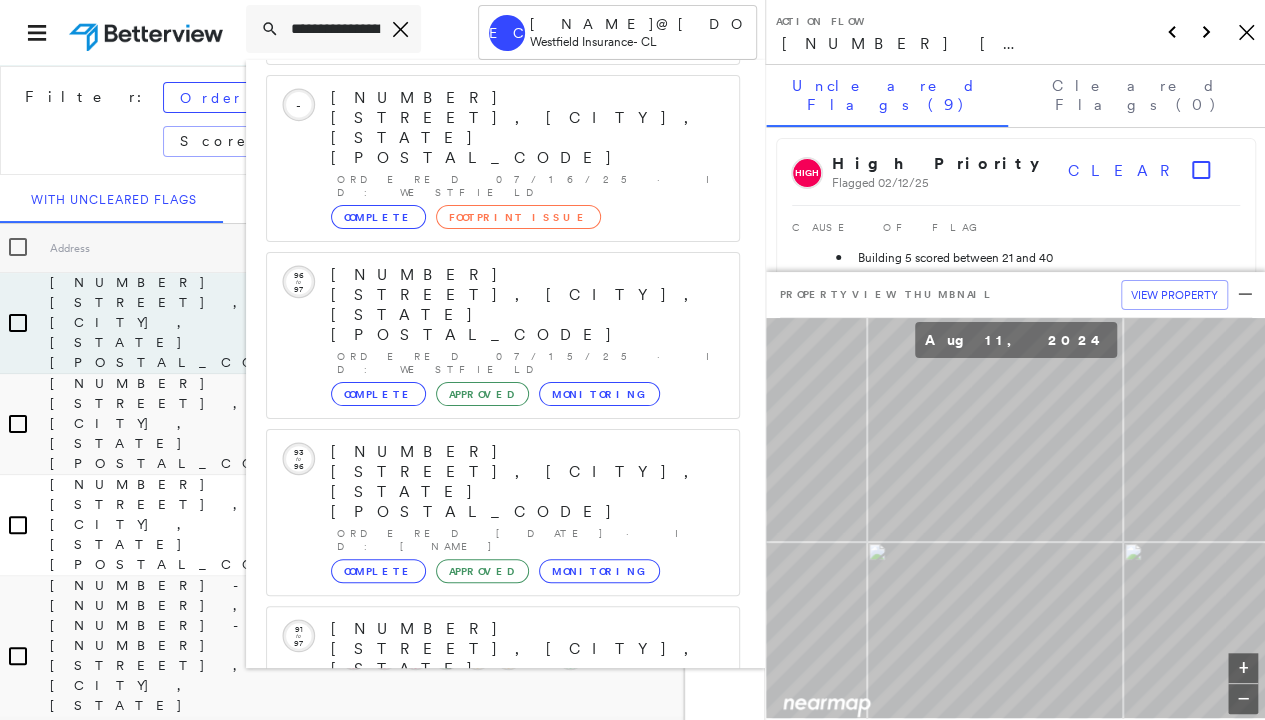 click 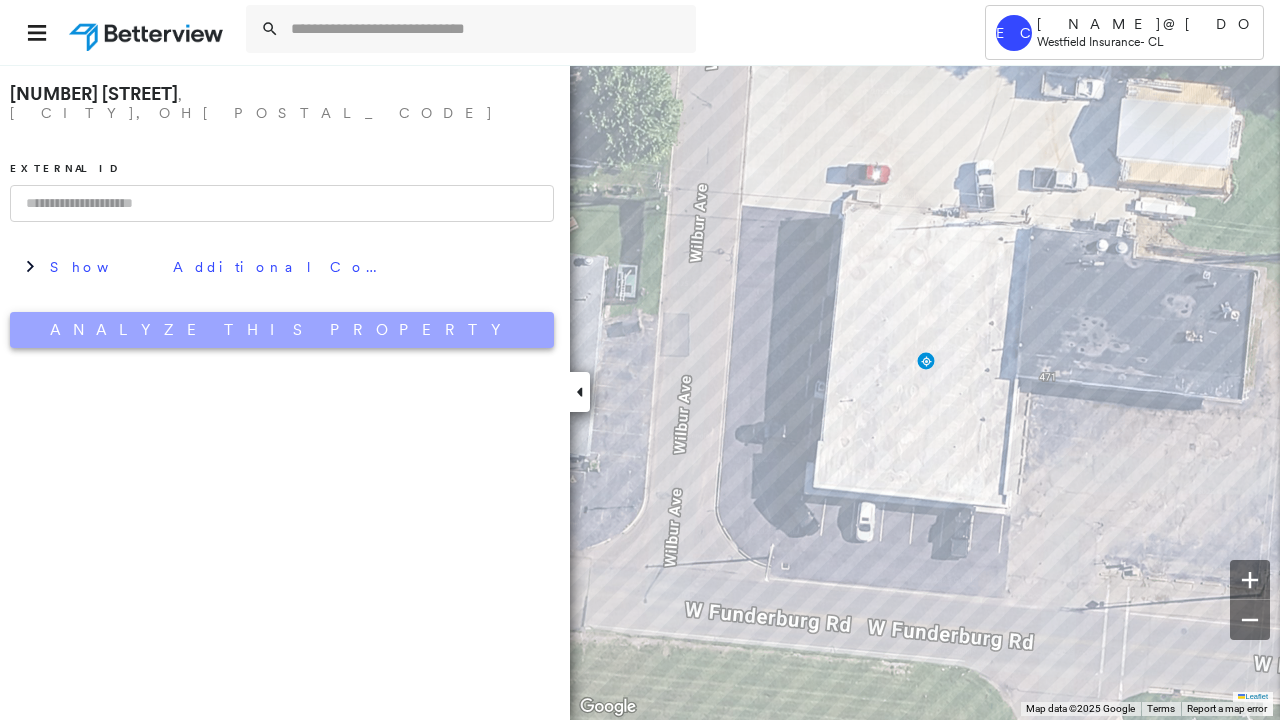 click on "Analyze This Property" at bounding box center [282, 330] 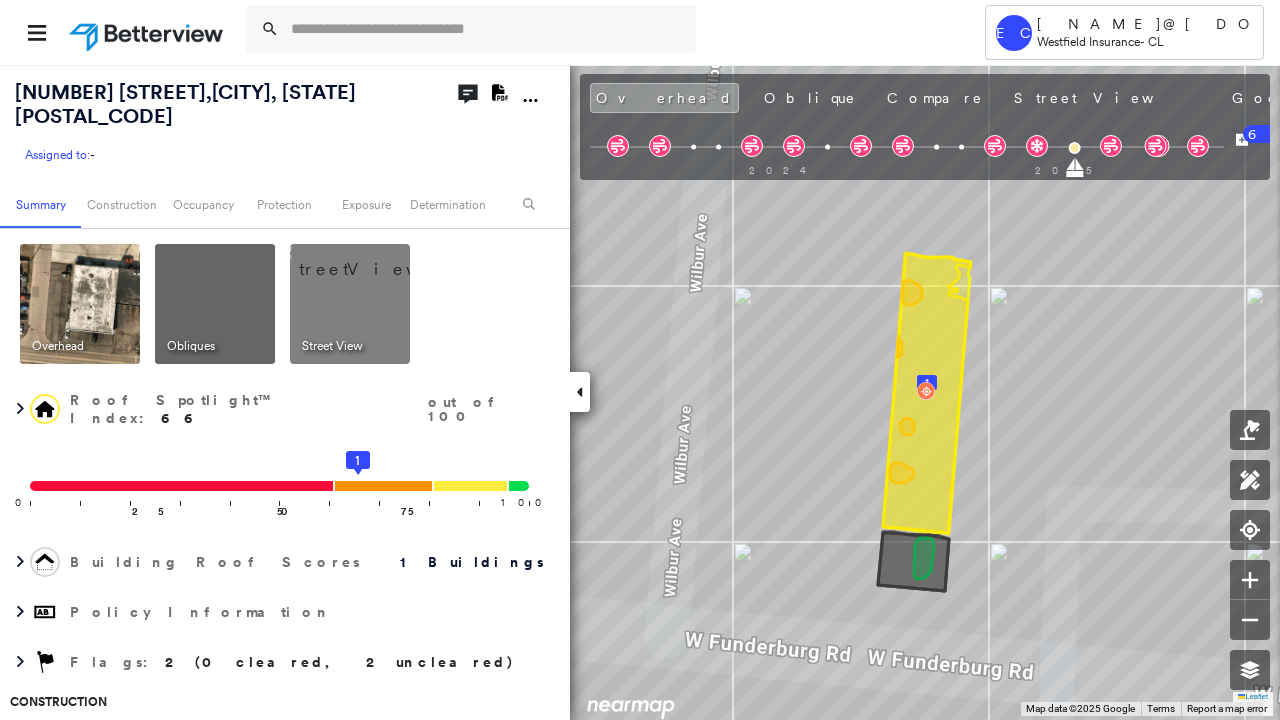 click 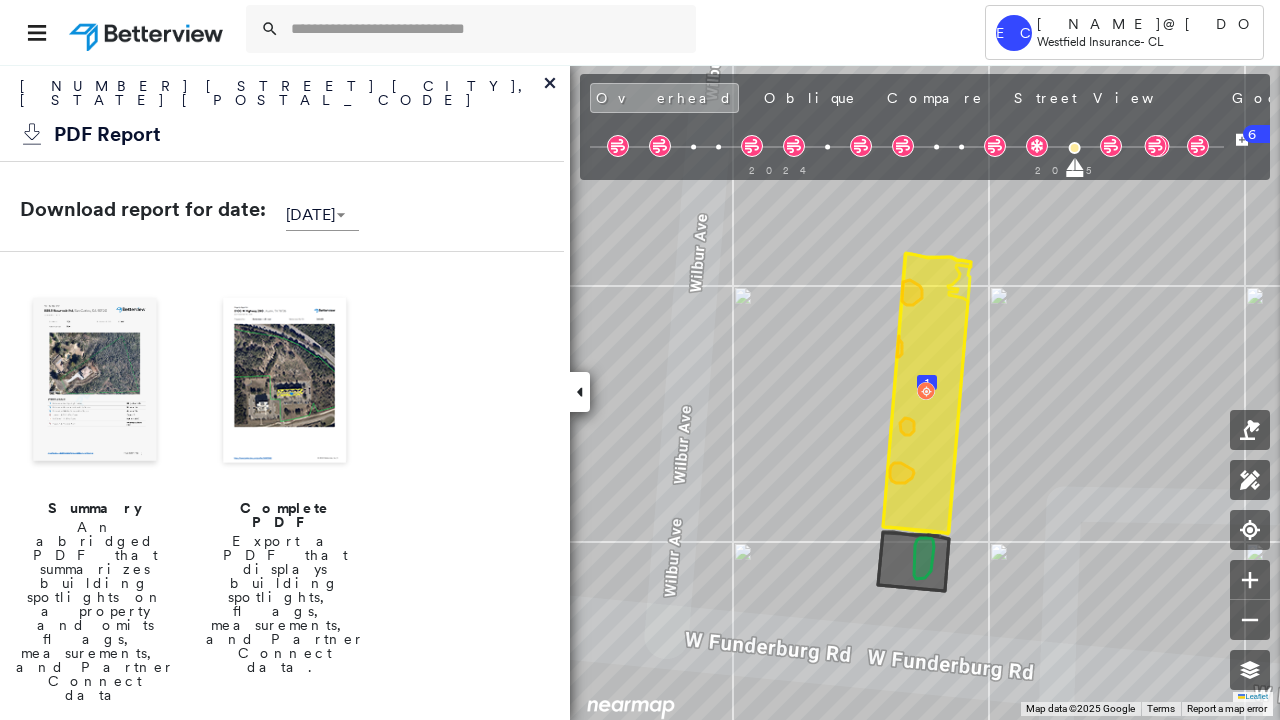 click on "Complete PDF" at bounding box center [285, 515] 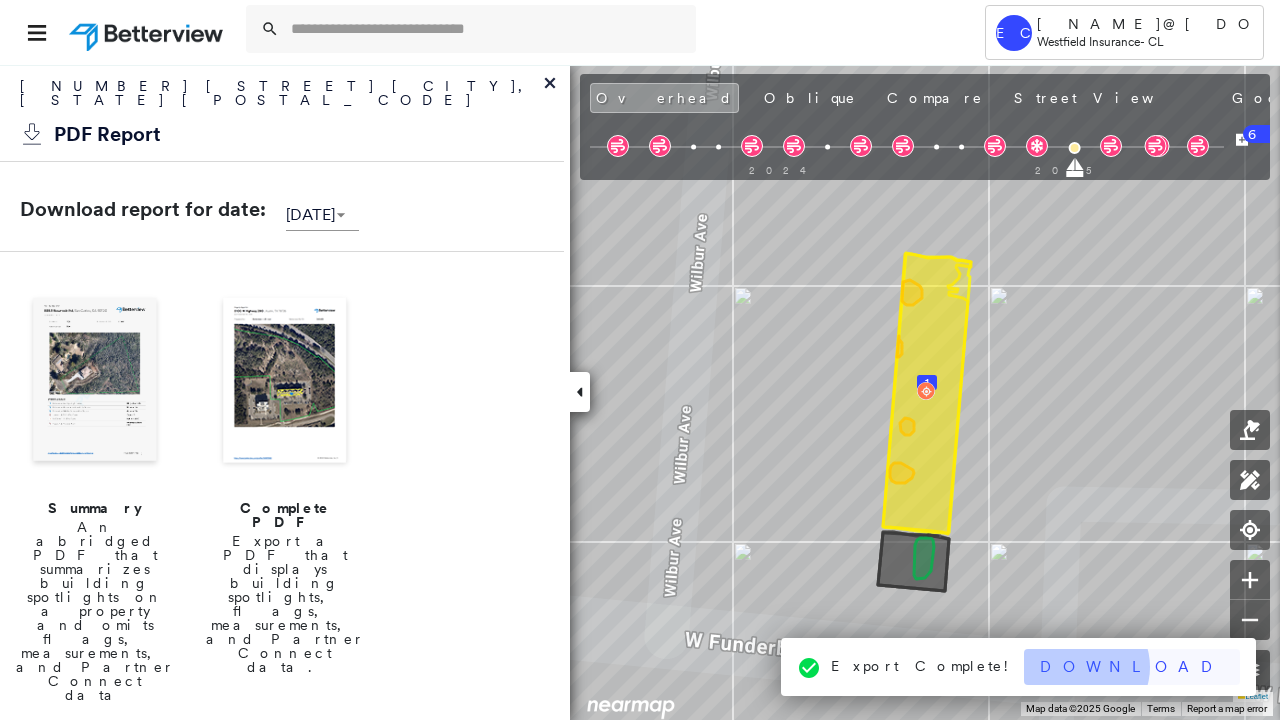 click on "Download" at bounding box center [1132, 667] 